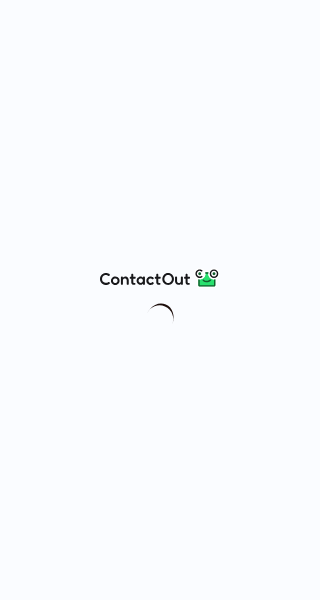 scroll, scrollTop: 0, scrollLeft: 0, axis: both 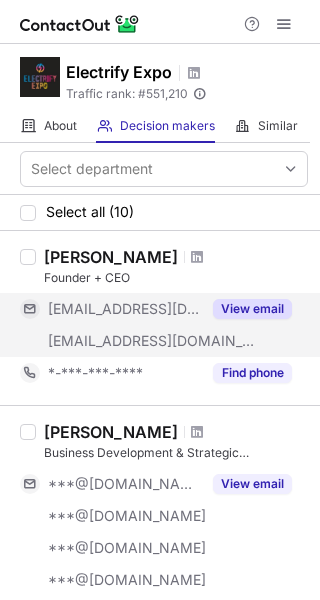 click on "View email" at bounding box center (252, 309) 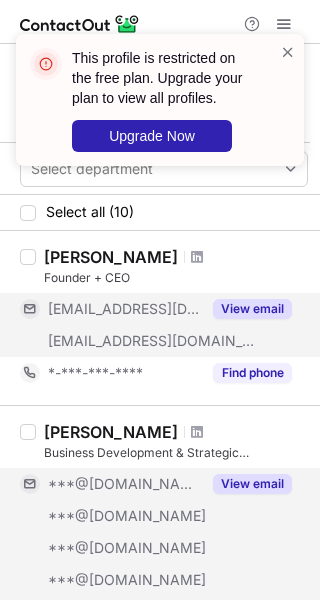 click on "View email" at bounding box center (252, 484) 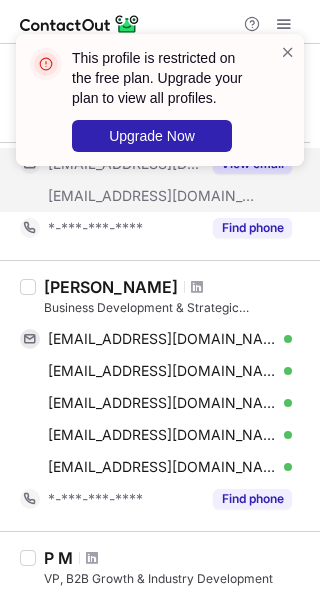 scroll, scrollTop: 165, scrollLeft: 0, axis: vertical 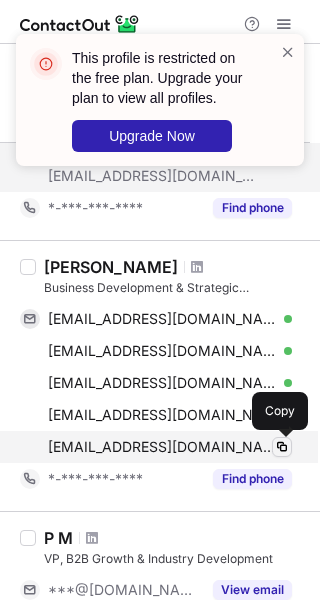 click at bounding box center (282, 447) 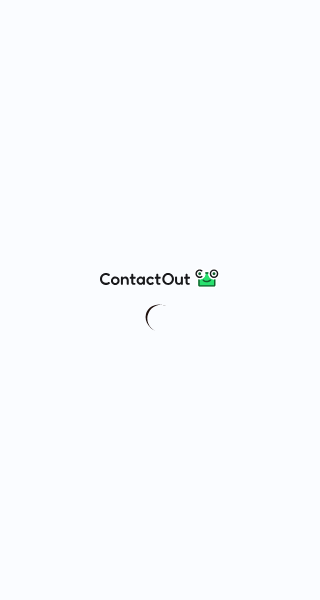 scroll, scrollTop: 0, scrollLeft: 0, axis: both 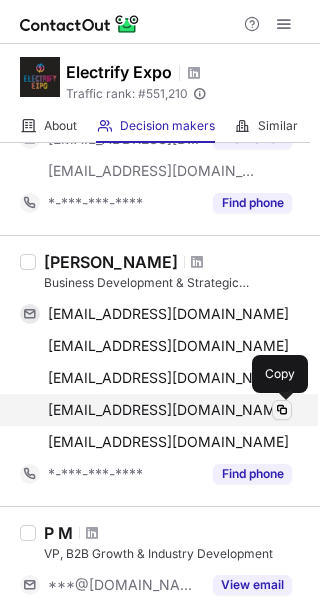click at bounding box center [282, 410] 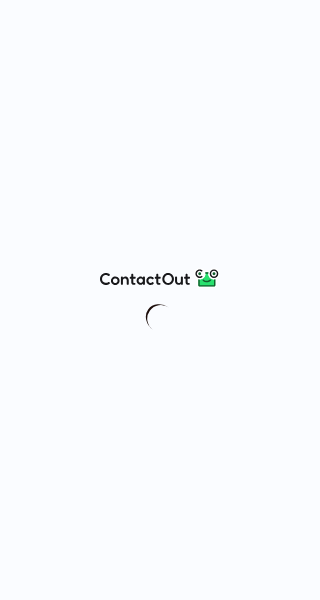 scroll, scrollTop: 0, scrollLeft: 0, axis: both 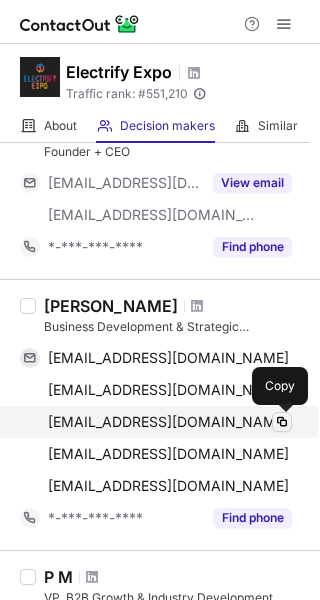 click at bounding box center [282, 422] 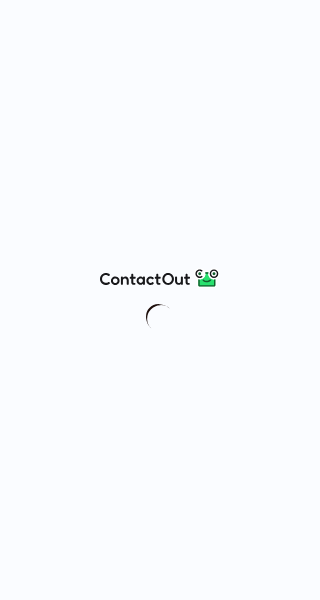 scroll, scrollTop: 0, scrollLeft: 0, axis: both 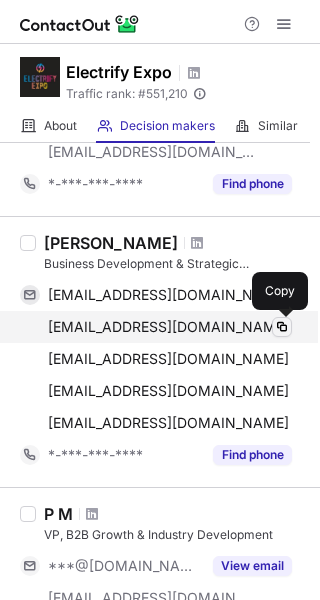click at bounding box center [282, 327] 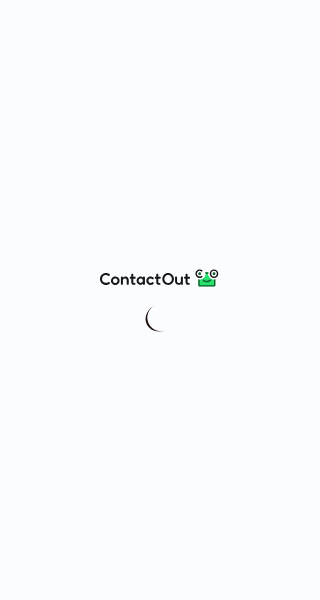 scroll, scrollTop: 0, scrollLeft: 0, axis: both 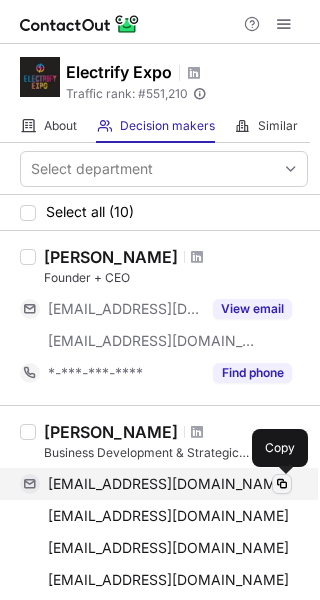 click at bounding box center (282, 484) 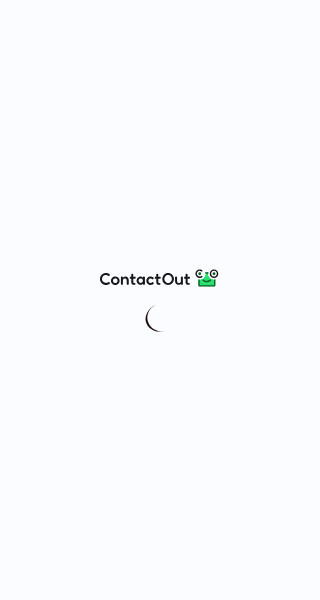 scroll, scrollTop: 0, scrollLeft: 0, axis: both 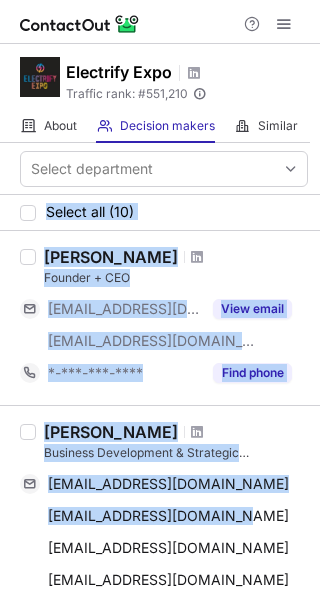 drag, startPoint x: 305, startPoint y: 190, endPoint x: 311, endPoint y: 496, distance: 306.0588 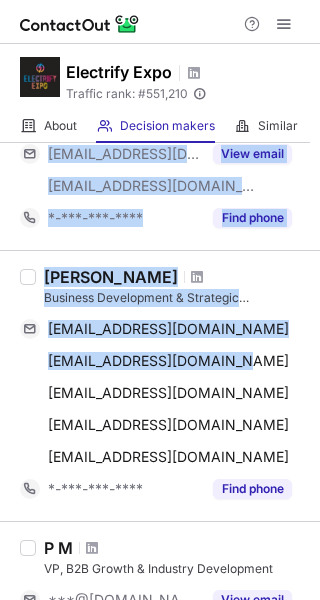 scroll, scrollTop: 0, scrollLeft: 0, axis: both 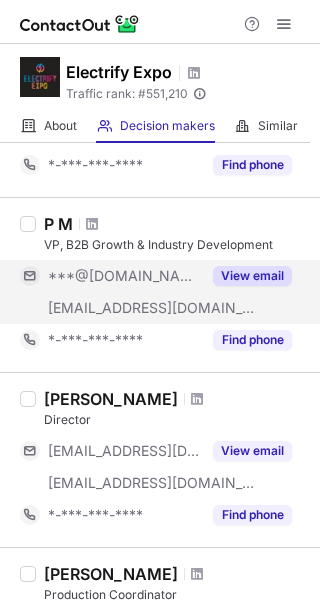 click on "View email" at bounding box center (252, 276) 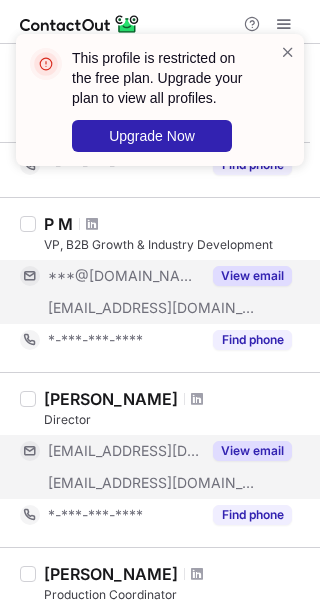 click on "View email" at bounding box center [252, 451] 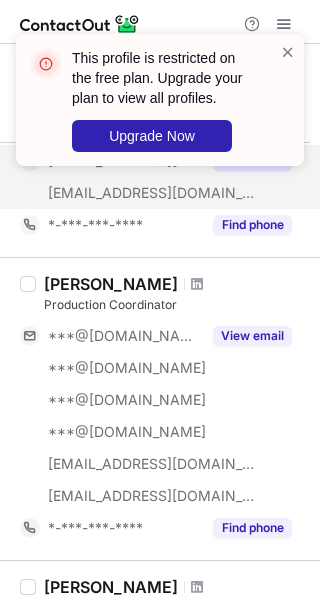 scroll, scrollTop: 774, scrollLeft: 0, axis: vertical 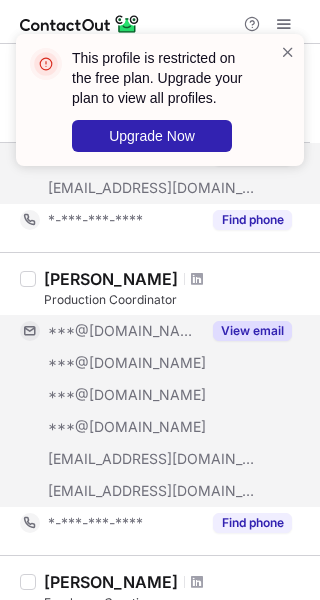 click on "View email" at bounding box center [252, 331] 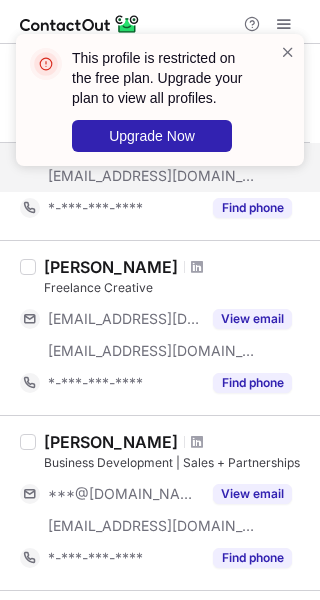 scroll, scrollTop: 1093, scrollLeft: 0, axis: vertical 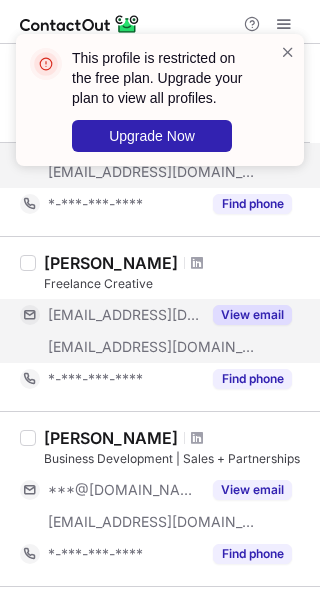 click on "View email" at bounding box center (252, 315) 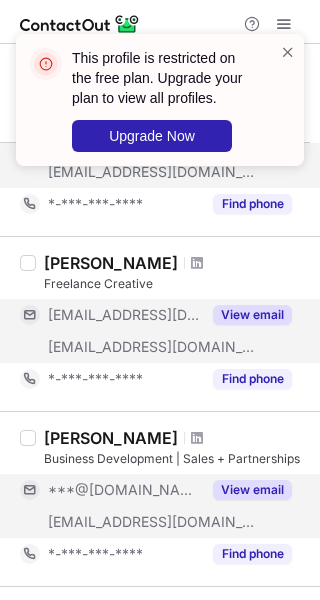 click on "View email" at bounding box center (252, 490) 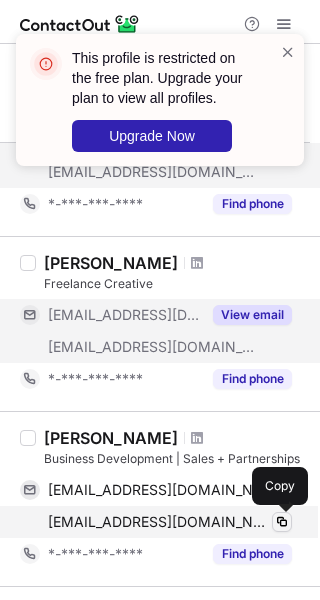click at bounding box center [282, 522] 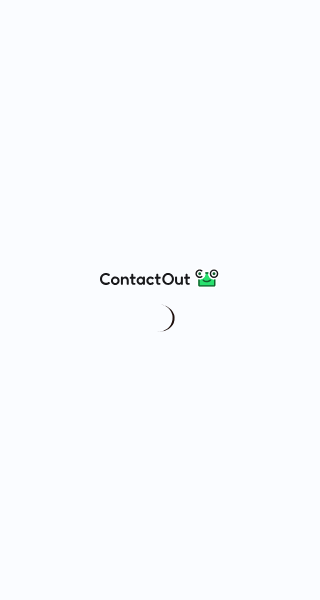 scroll, scrollTop: 0, scrollLeft: 0, axis: both 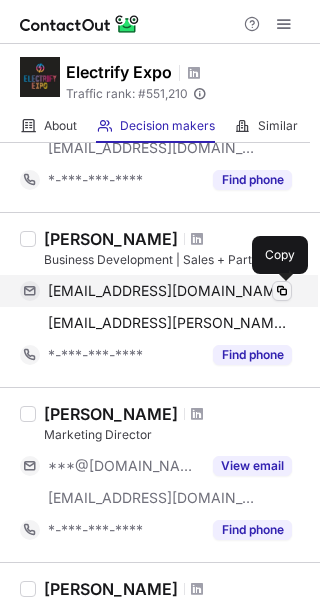 click at bounding box center (282, 291) 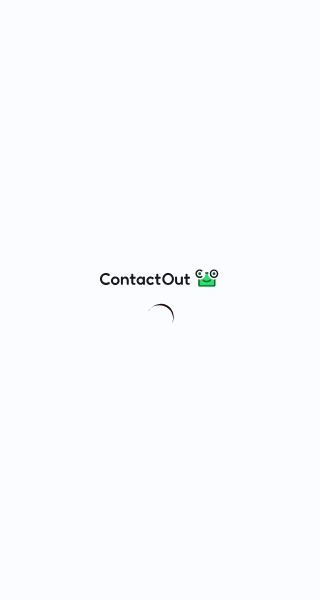 scroll, scrollTop: 0, scrollLeft: 0, axis: both 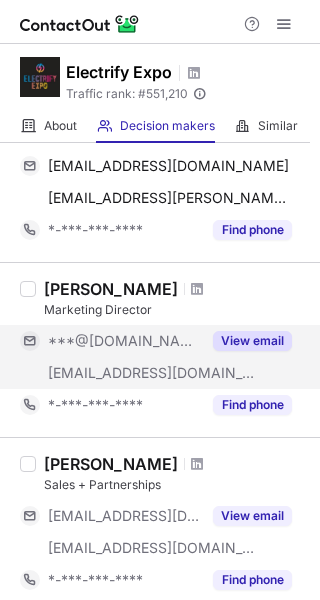 click on "View email" at bounding box center [252, 341] 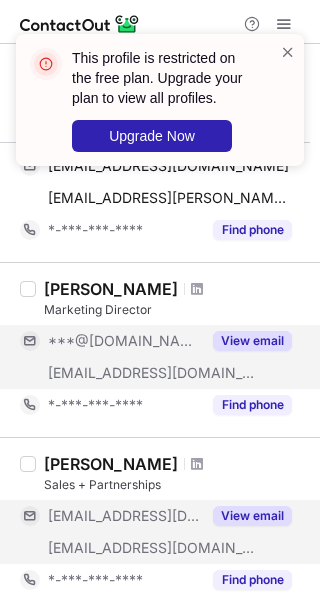 click on "View email" at bounding box center [252, 516] 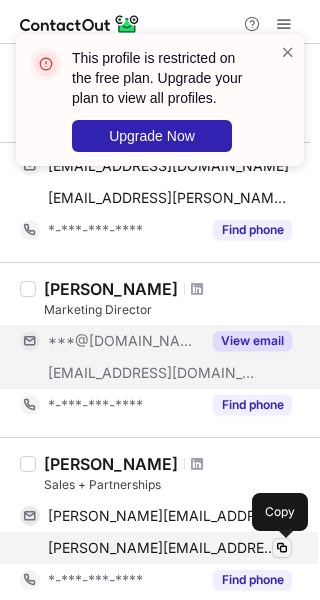 click at bounding box center (282, 548) 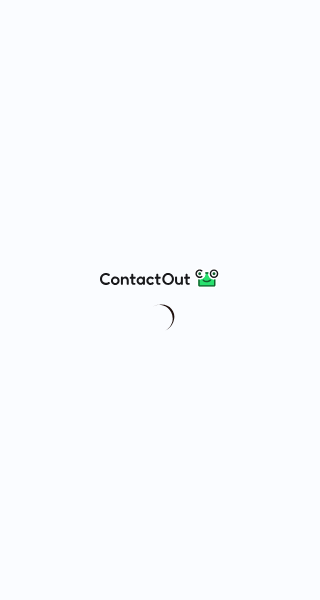 scroll, scrollTop: 0, scrollLeft: 0, axis: both 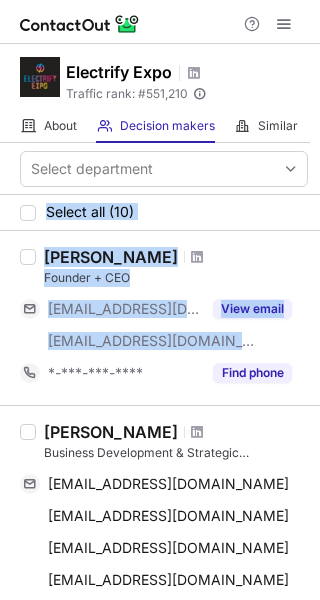 drag, startPoint x: 304, startPoint y: 162, endPoint x: 304, endPoint y: 276, distance: 114 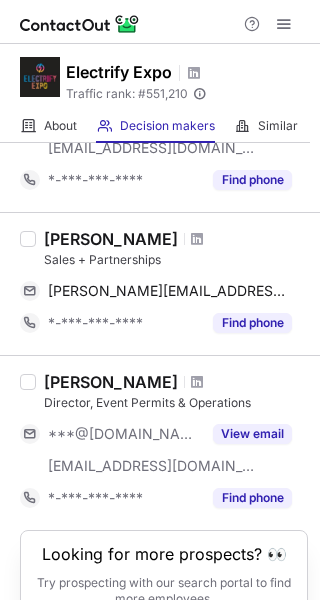 scroll, scrollTop: 1724, scrollLeft: 0, axis: vertical 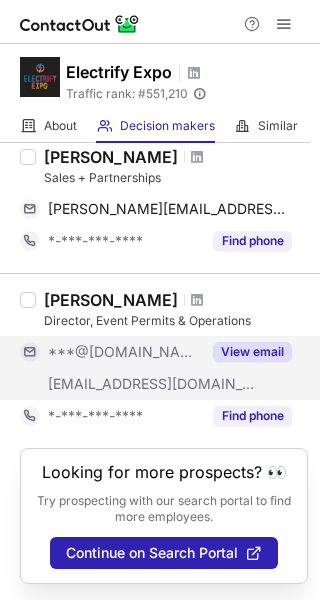 click on "View email" at bounding box center [246, 352] 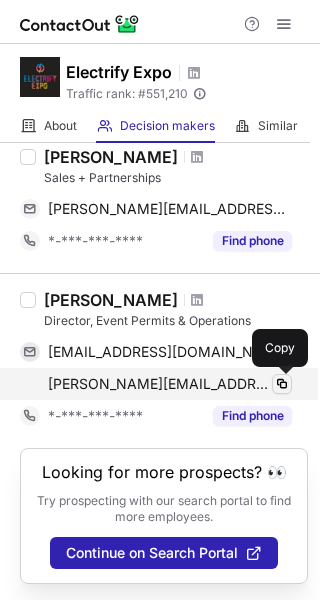 click at bounding box center [282, 384] 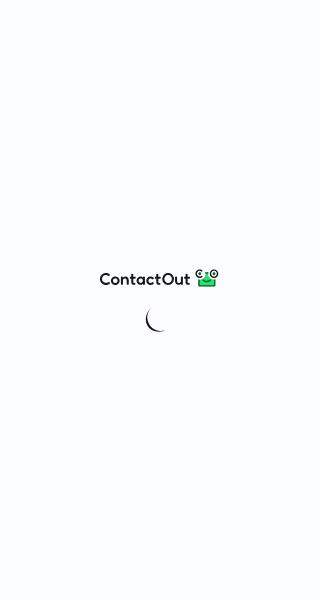 scroll, scrollTop: 0, scrollLeft: 0, axis: both 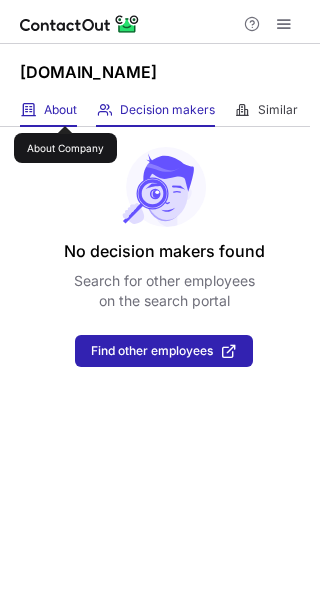 click on "About" at bounding box center [60, 110] 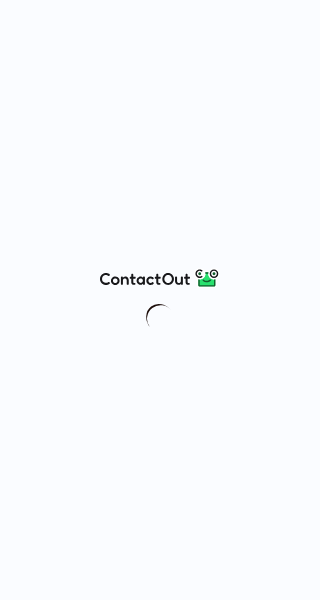 scroll, scrollTop: 0, scrollLeft: 0, axis: both 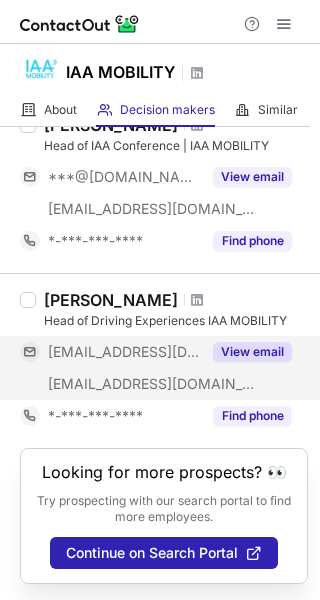 click on "View email" at bounding box center (252, 352) 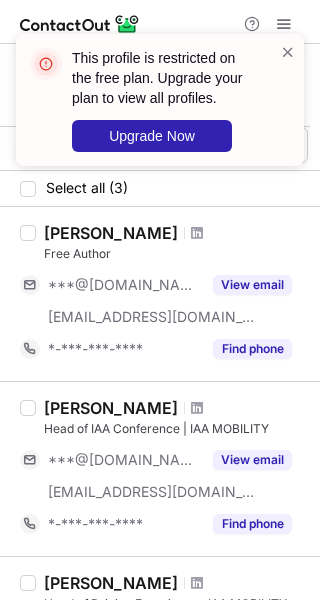 scroll, scrollTop: 0, scrollLeft: 0, axis: both 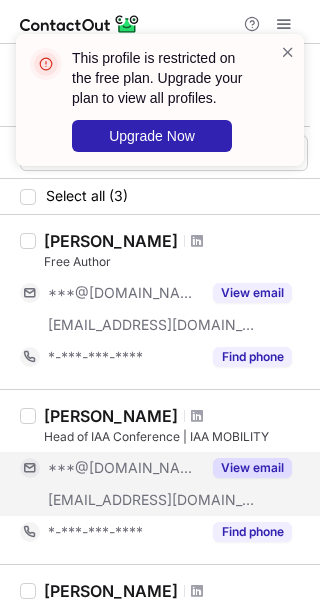 click on "View email" at bounding box center (252, 468) 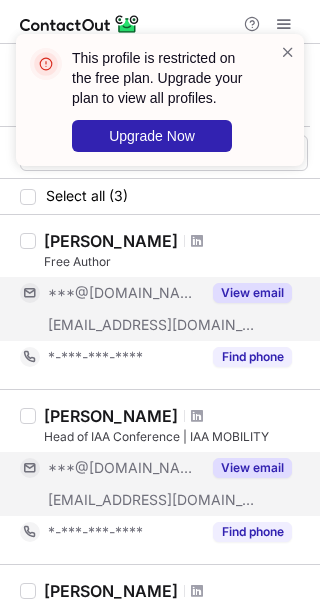 click on "View email" at bounding box center (252, 293) 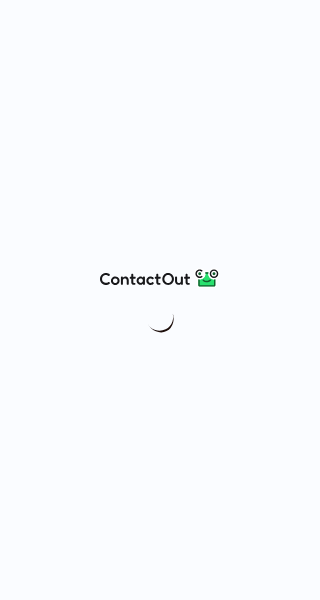 scroll, scrollTop: 0, scrollLeft: 0, axis: both 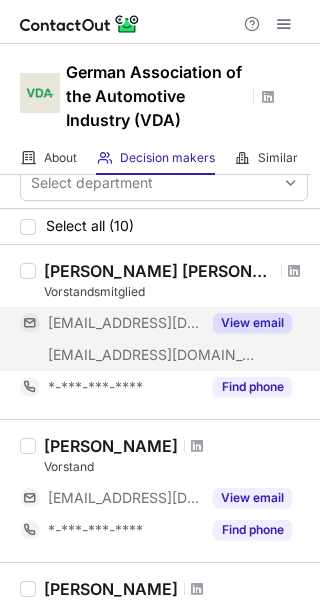 click on "View email" at bounding box center [252, 323] 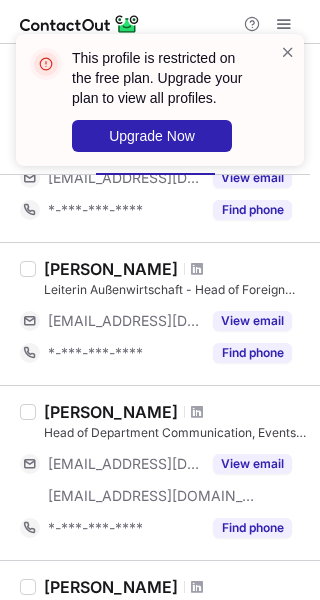 scroll, scrollTop: 347, scrollLeft: 0, axis: vertical 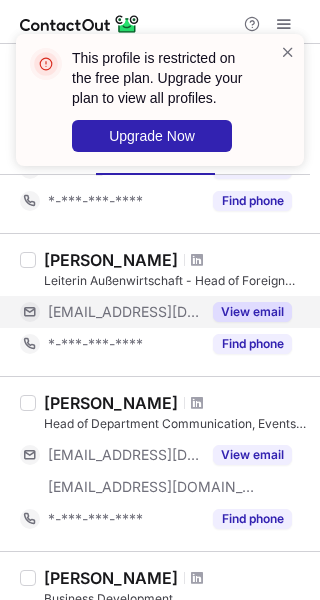 click on "View email" at bounding box center [252, 312] 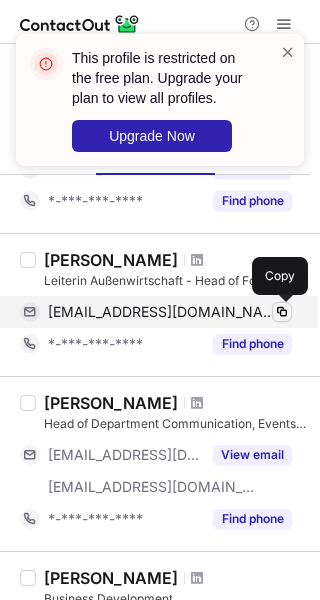 click at bounding box center [282, 312] 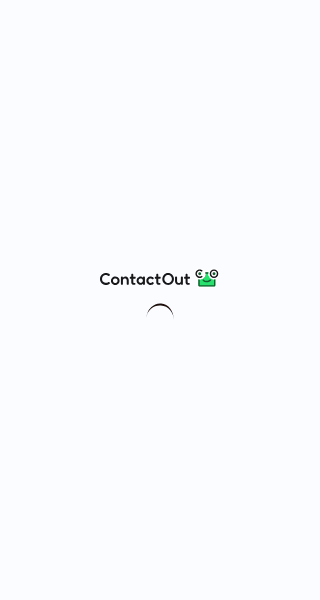 scroll, scrollTop: 0, scrollLeft: 0, axis: both 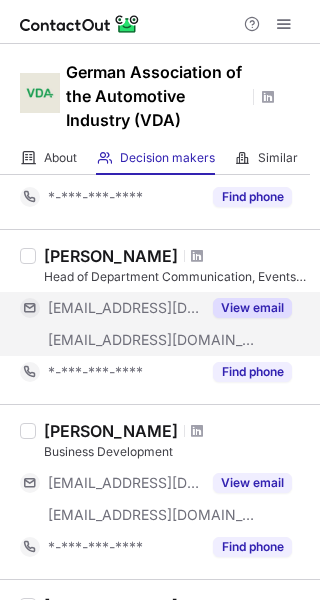 click on "View email" at bounding box center [252, 308] 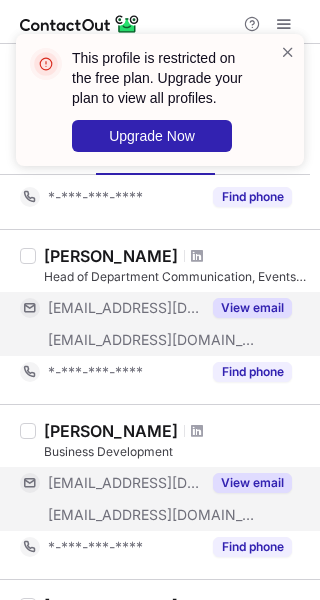 click on "View email" at bounding box center [252, 483] 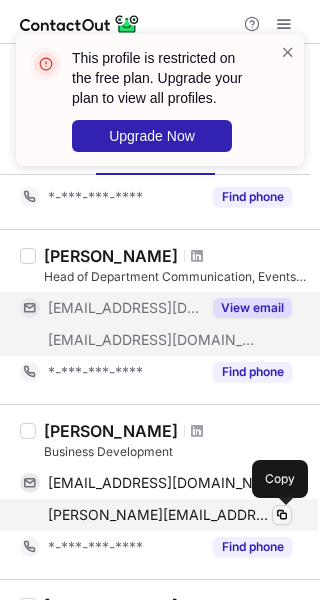 click at bounding box center [282, 515] 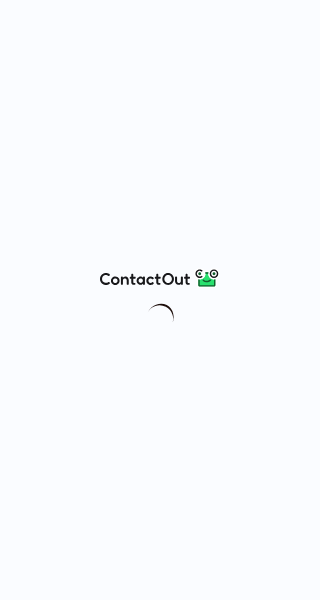scroll, scrollTop: 0, scrollLeft: 0, axis: both 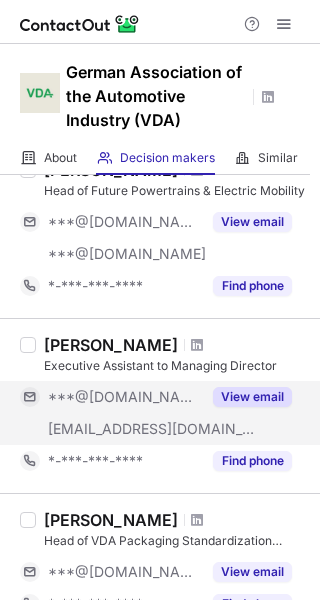 click on "View email" at bounding box center (246, 397) 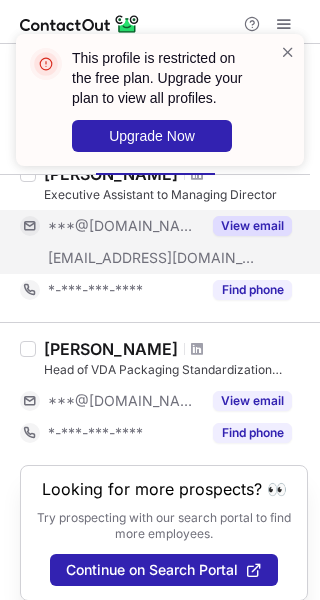 scroll, scrollTop: 1436, scrollLeft: 0, axis: vertical 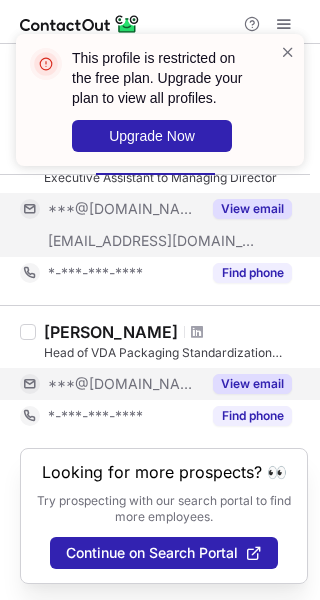 click on "View email" at bounding box center (252, 384) 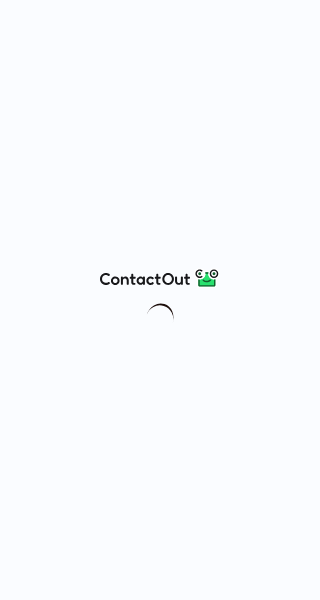 scroll, scrollTop: 0, scrollLeft: 0, axis: both 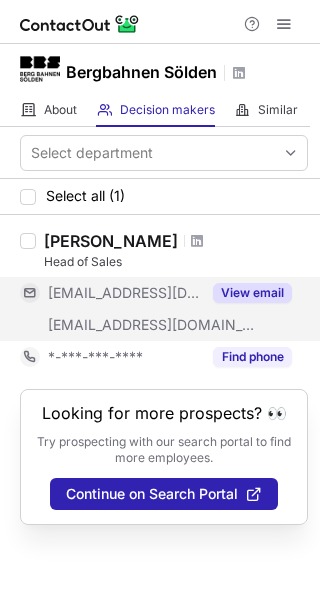 click on "View email" at bounding box center (252, 293) 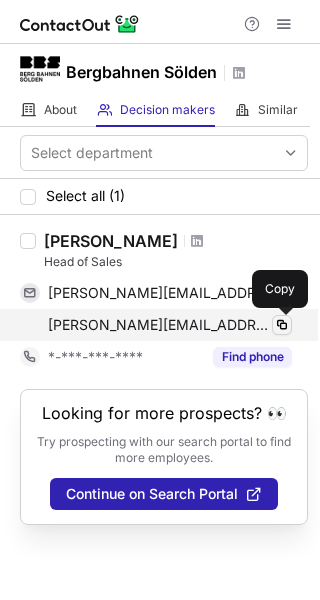 click at bounding box center [282, 325] 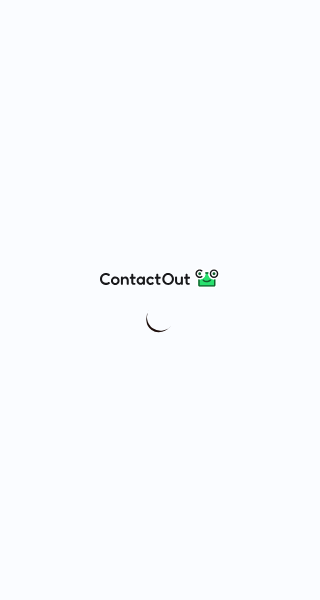 scroll, scrollTop: 0, scrollLeft: 0, axis: both 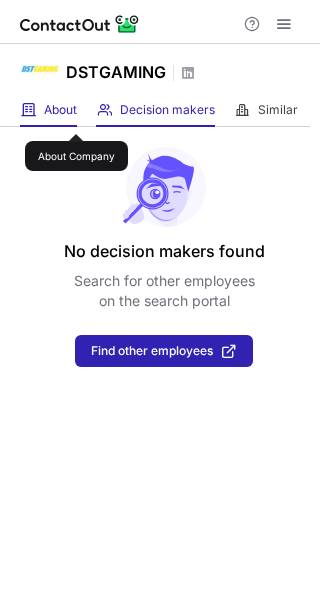 click on "About" at bounding box center (60, 110) 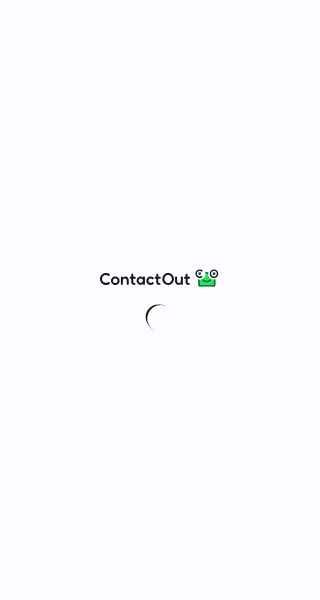 scroll, scrollTop: 0, scrollLeft: 0, axis: both 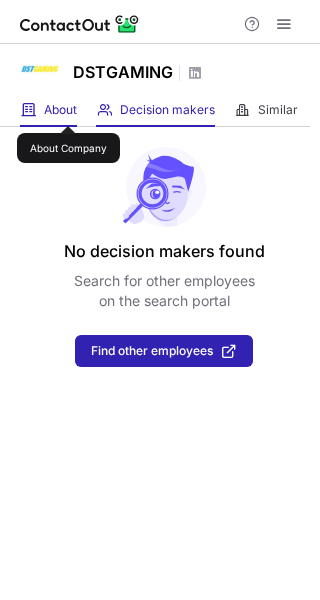 click on "About" at bounding box center [60, 110] 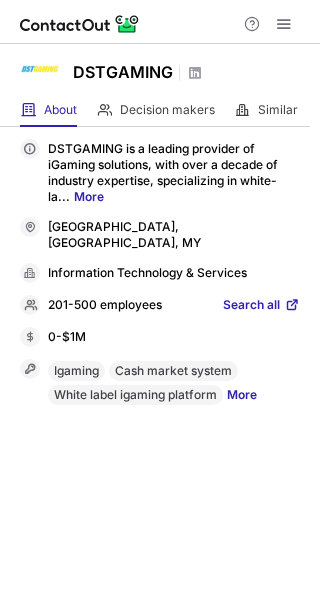 click on "Search all" at bounding box center (251, 306) 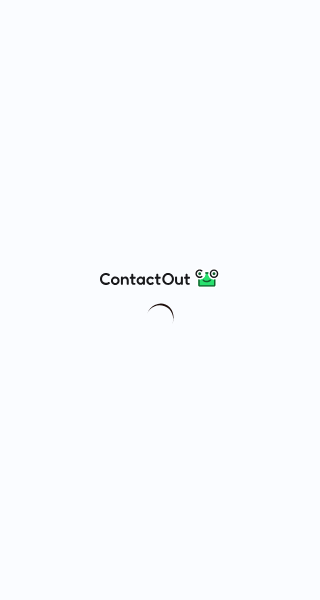 scroll, scrollTop: 0, scrollLeft: 0, axis: both 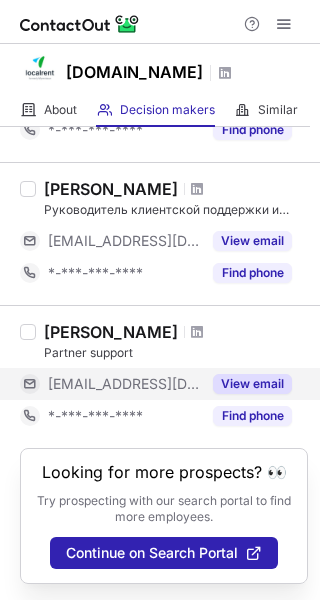 click on "View email" at bounding box center [252, 384] 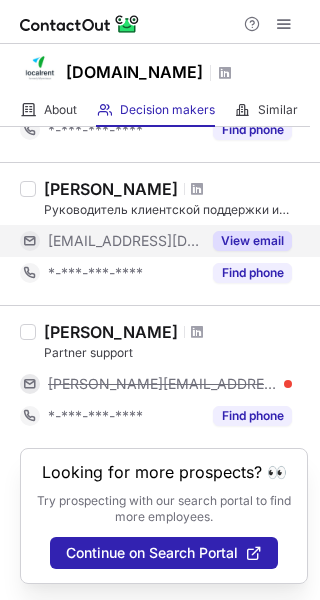 click on "View email" at bounding box center [252, 241] 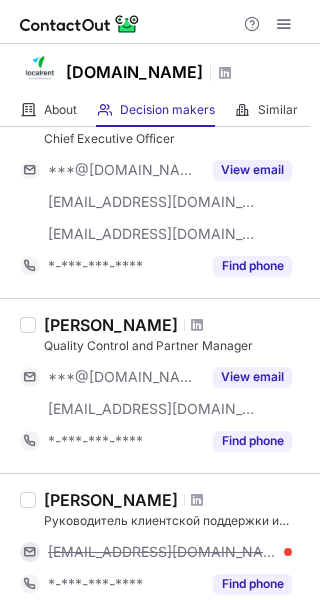 scroll, scrollTop: 438, scrollLeft: 0, axis: vertical 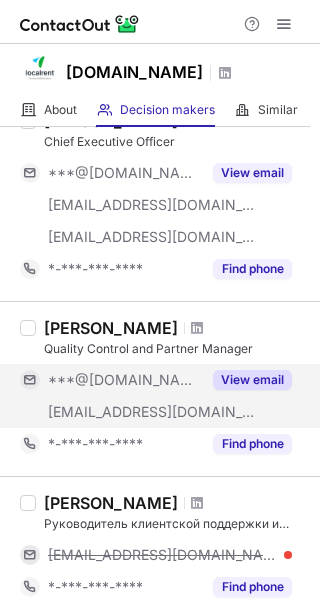 click on "View email" at bounding box center [252, 380] 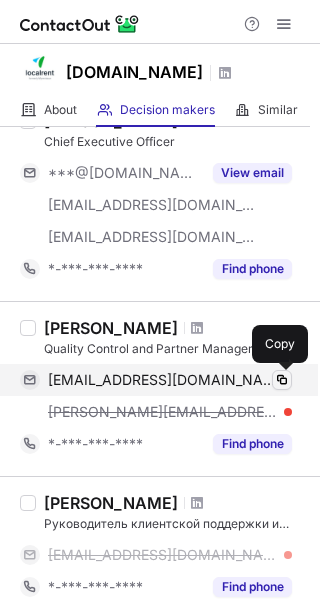 click at bounding box center [282, 380] 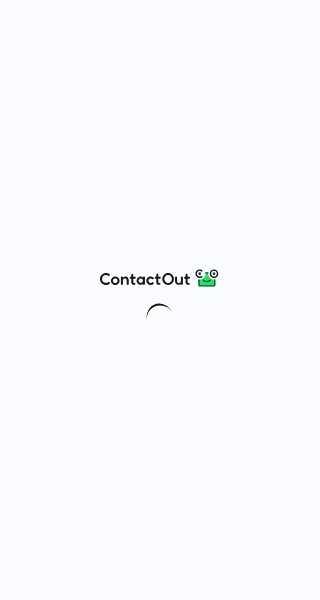scroll, scrollTop: 0, scrollLeft: 0, axis: both 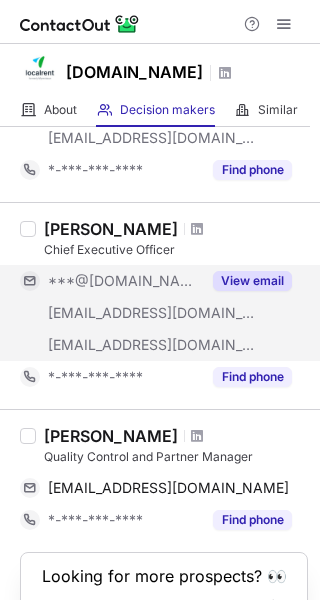 click on "View email" at bounding box center (252, 281) 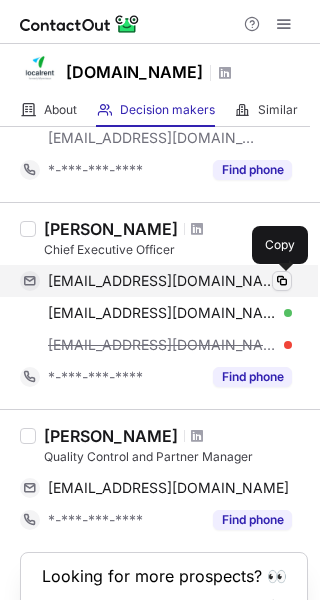 click at bounding box center (282, 281) 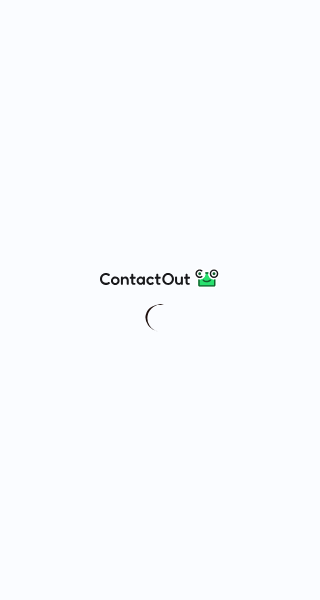 scroll, scrollTop: 0, scrollLeft: 0, axis: both 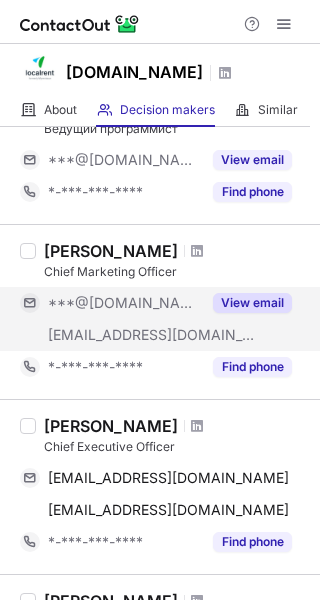 click on "View email" at bounding box center (252, 303) 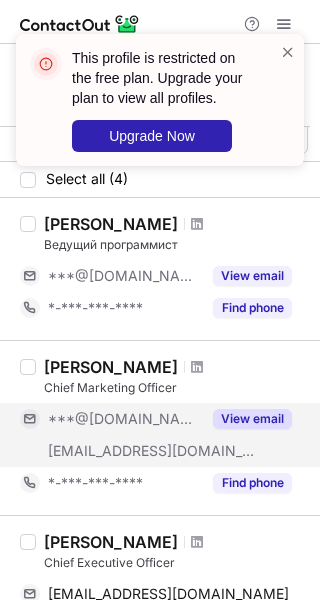 scroll, scrollTop: 0, scrollLeft: 0, axis: both 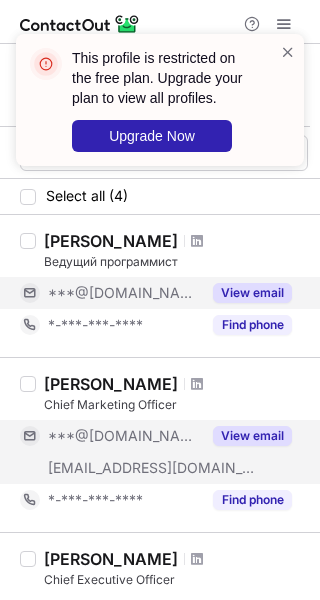 click on "View email" at bounding box center [252, 293] 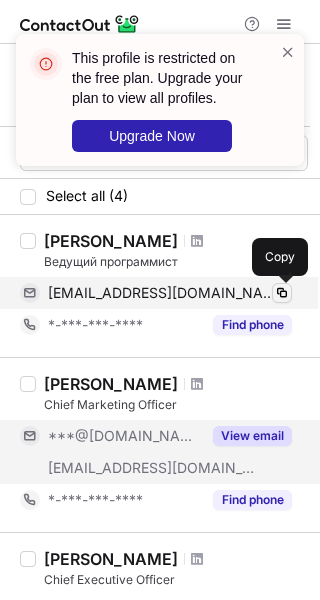 click at bounding box center [282, 293] 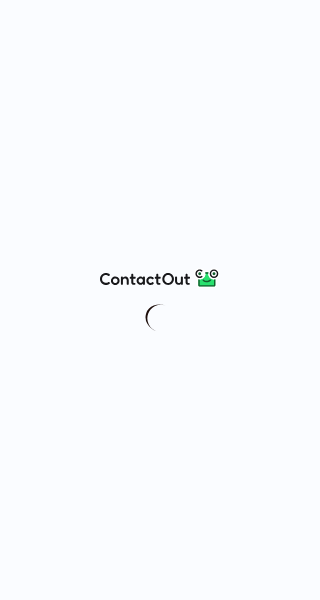 scroll, scrollTop: 0, scrollLeft: 0, axis: both 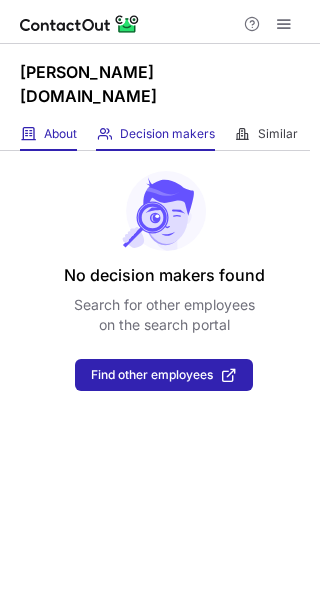 click at bounding box center [28, 134] 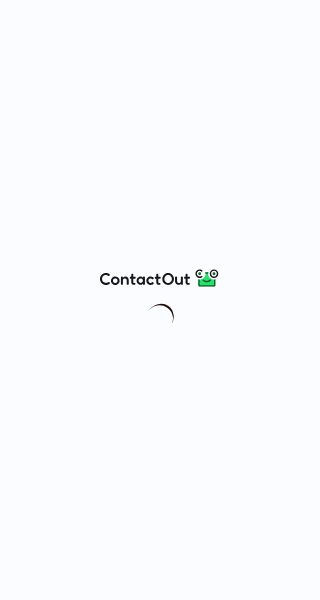 scroll, scrollTop: 0, scrollLeft: 0, axis: both 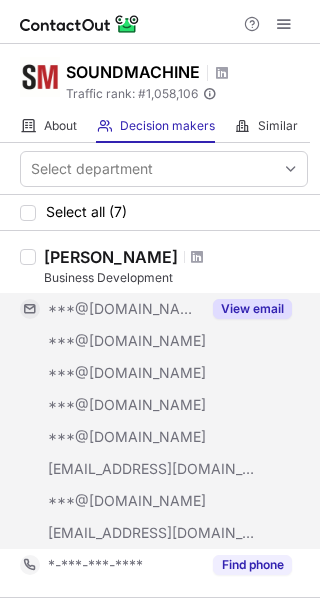 click on "View email" at bounding box center [252, 309] 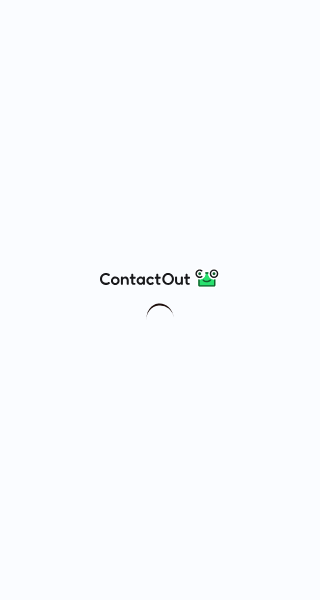 scroll, scrollTop: 0, scrollLeft: 0, axis: both 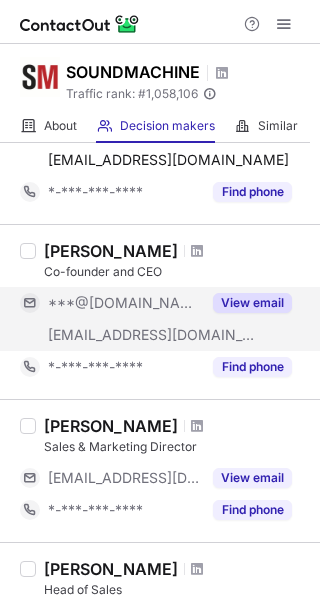 click on "View email" at bounding box center [252, 303] 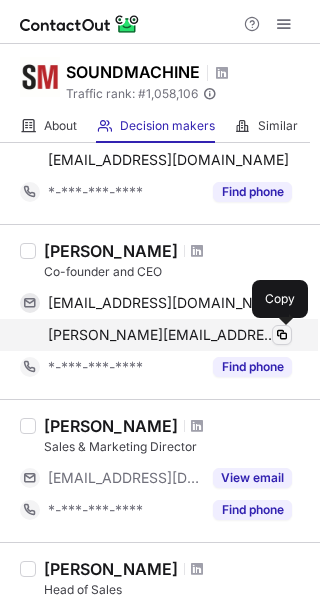 click at bounding box center (282, 335) 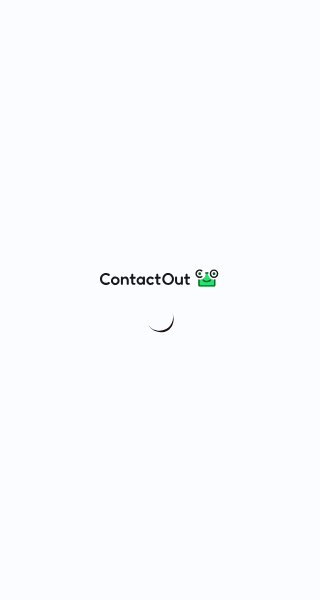 scroll, scrollTop: 0, scrollLeft: 0, axis: both 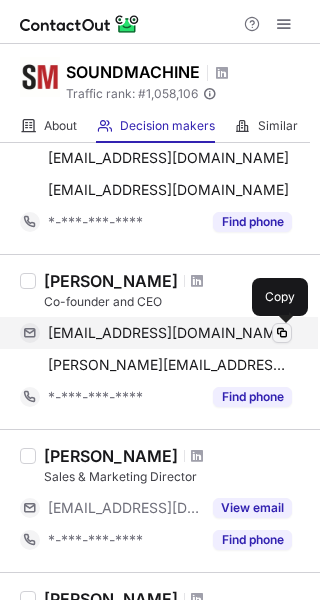 click at bounding box center [282, 333] 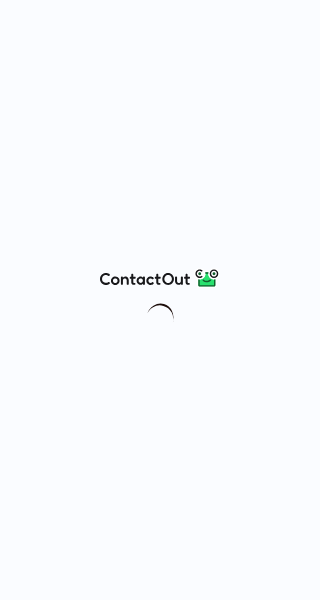 scroll, scrollTop: 0, scrollLeft: 0, axis: both 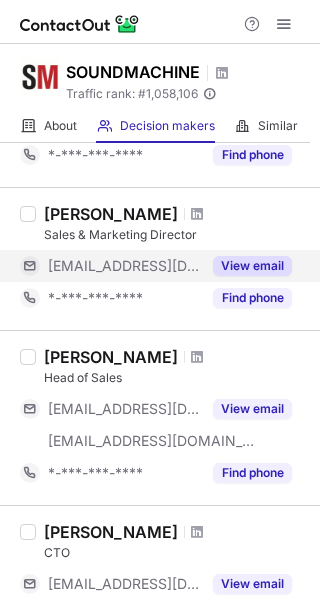 click on "View email" at bounding box center (252, 266) 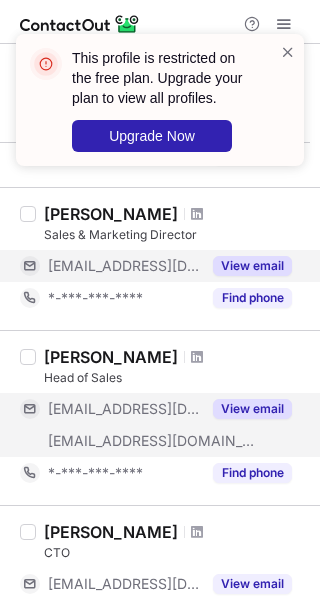 click on "View email" at bounding box center (252, 409) 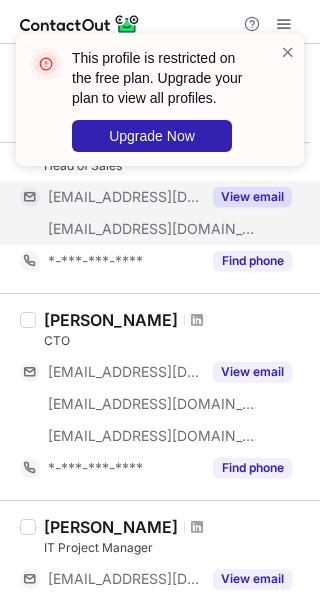 scroll, scrollTop: 776, scrollLeft: 0, axis: vertical 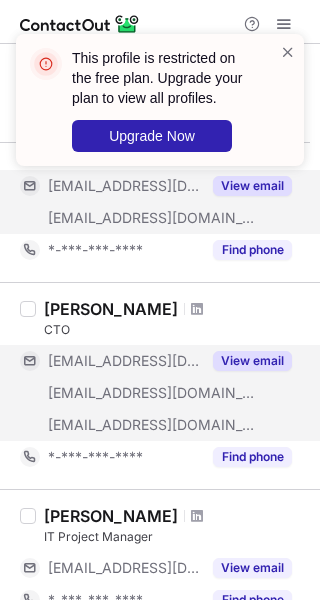 click on "View email" at bounding box center (252, 361) 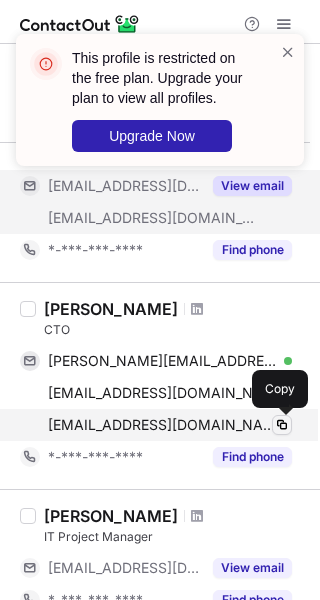 click at bounding box center (282, 425) 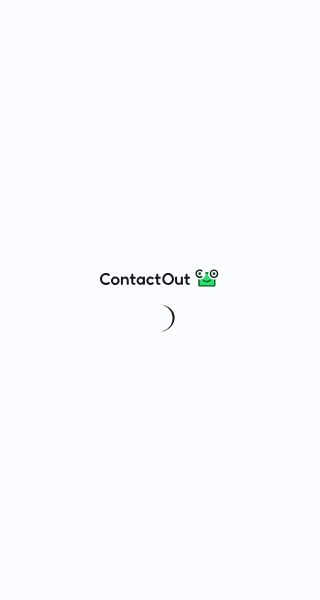 scroll, scrollTop: 0, scrollLeft: 0, axis: both 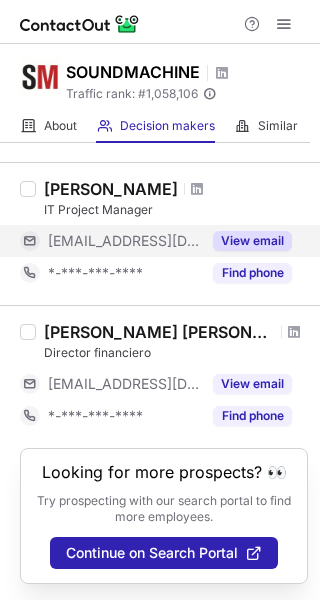 click on "View email" at bounding box center (252, 241) 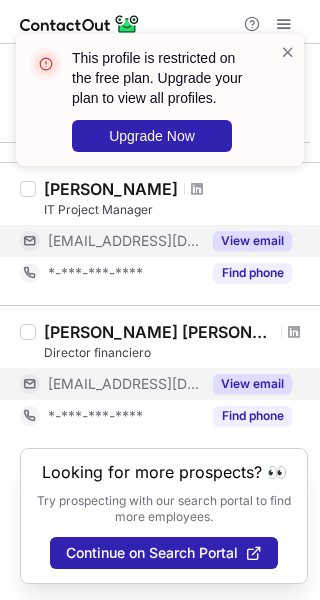 click on "View email" at bounding box center (252, 384) 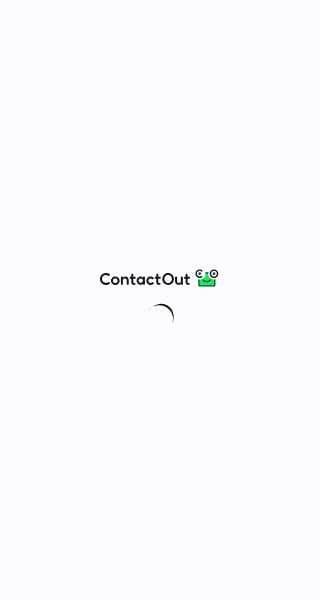scroll, scrollTop: 0, scrollLeft: 0, axis: both 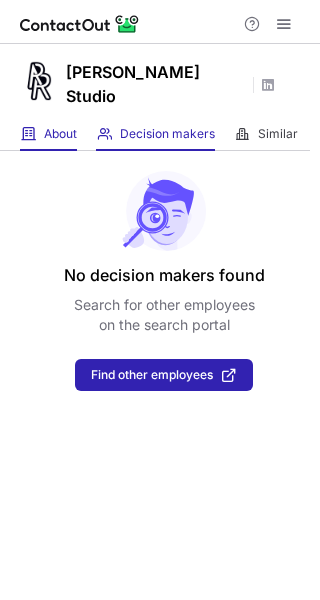 click on "About About Company" at bounding box center (48, 134) 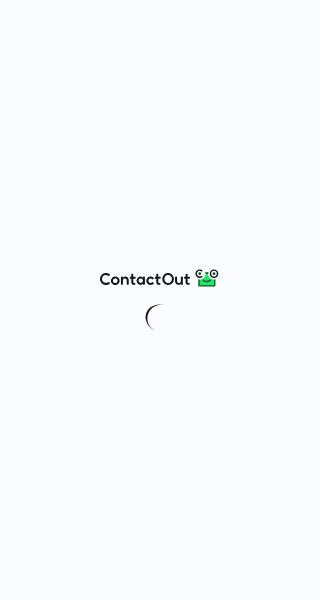 scroll, scrollTop: 0, scrollLeft: 0, axis: both 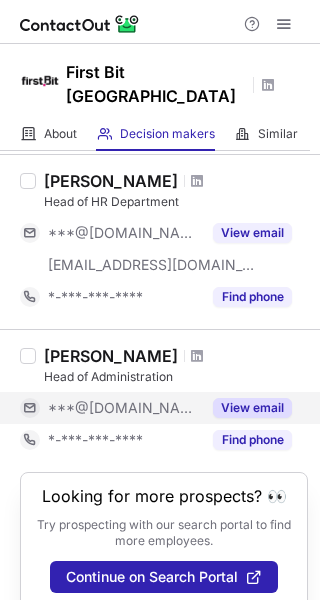 click on "View email" at bounding box center [252, 408] 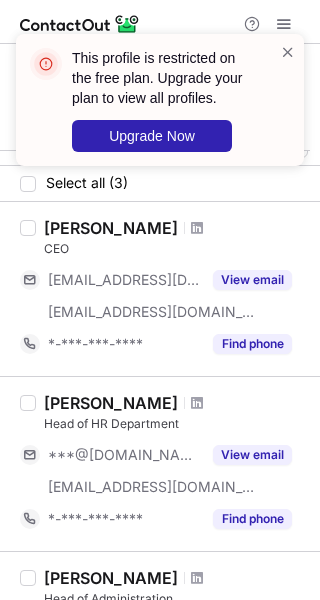 scroll, scrollTop: 0, scrollLeft: 0, axis: both 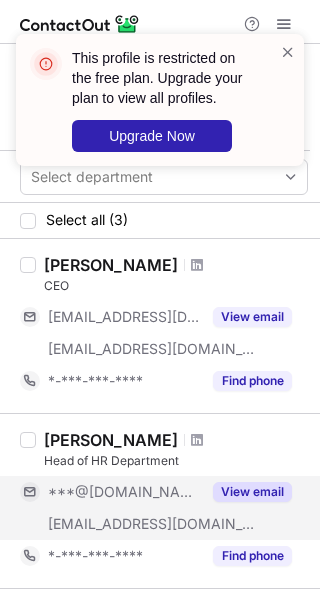click on "View email" at bounding box center (252, 492) 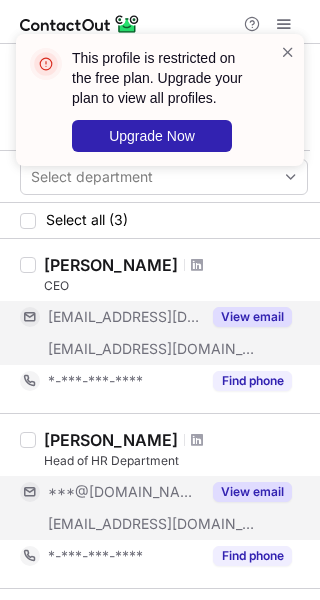 click on "View email" at bounding box center (252, 317) 